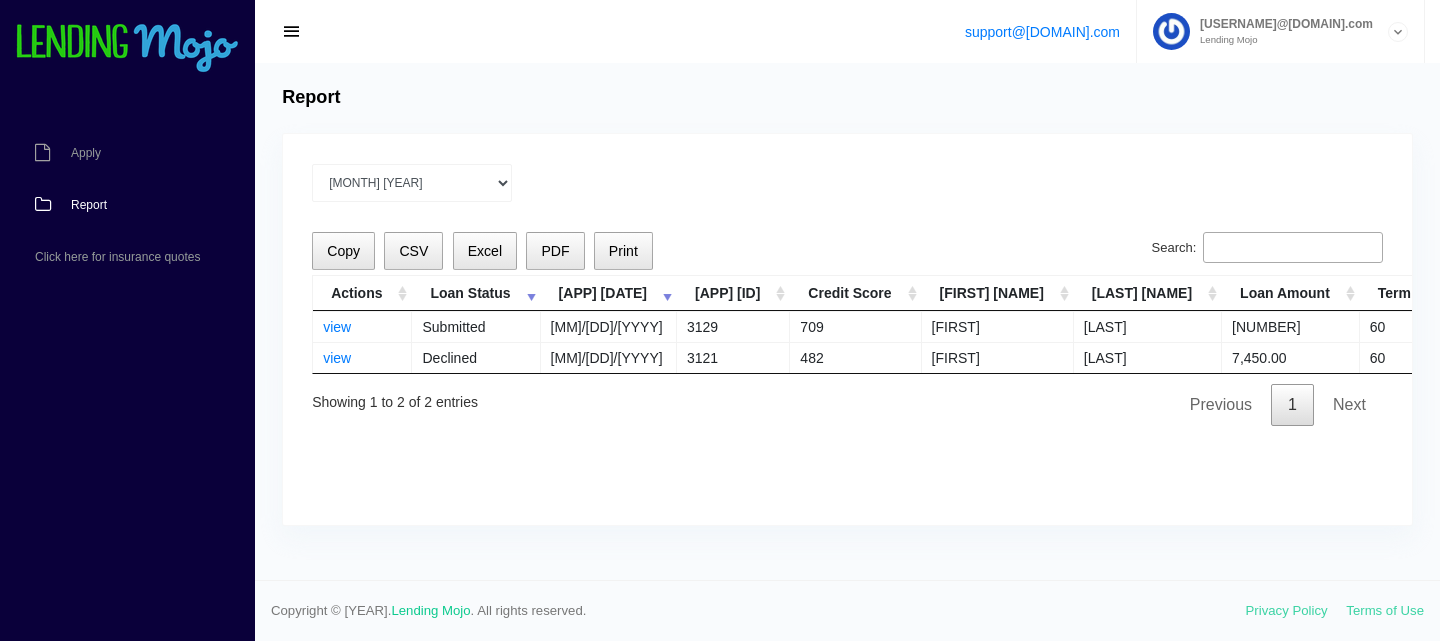 select on "[MONTH] [YEAR]" 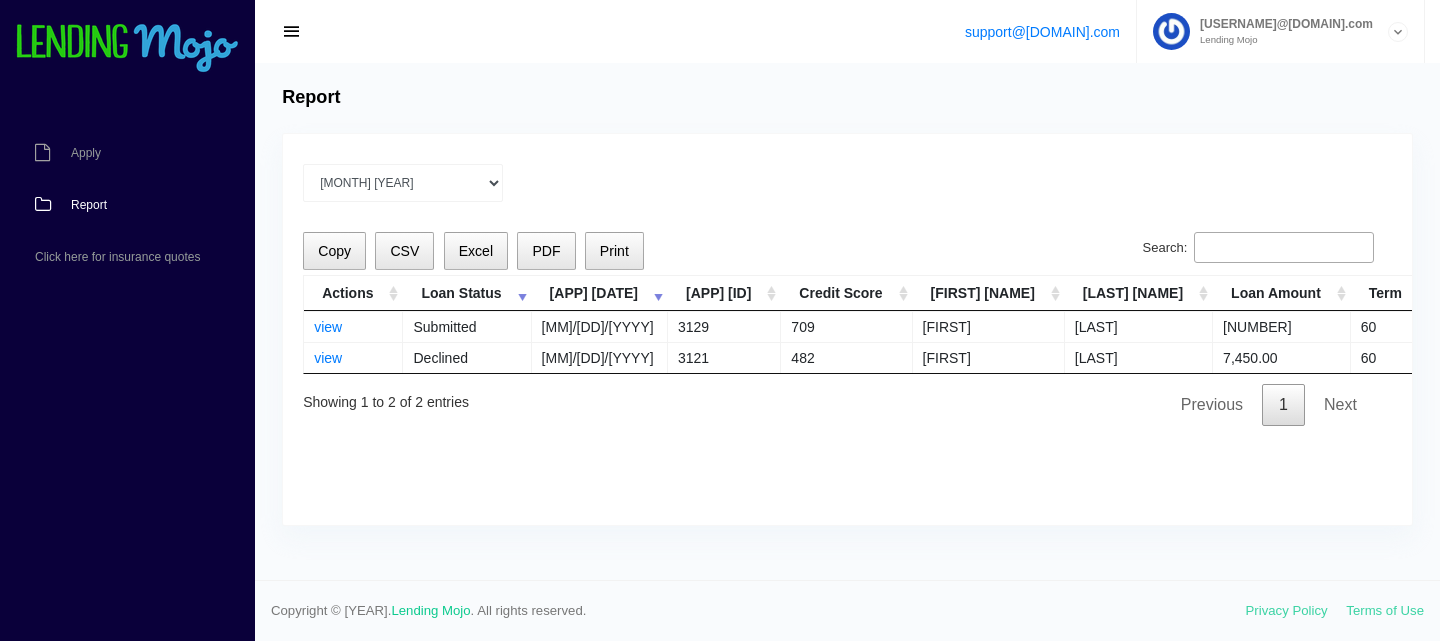 scroll, scrollTop: 0, scrollLeft: 0, axis: both 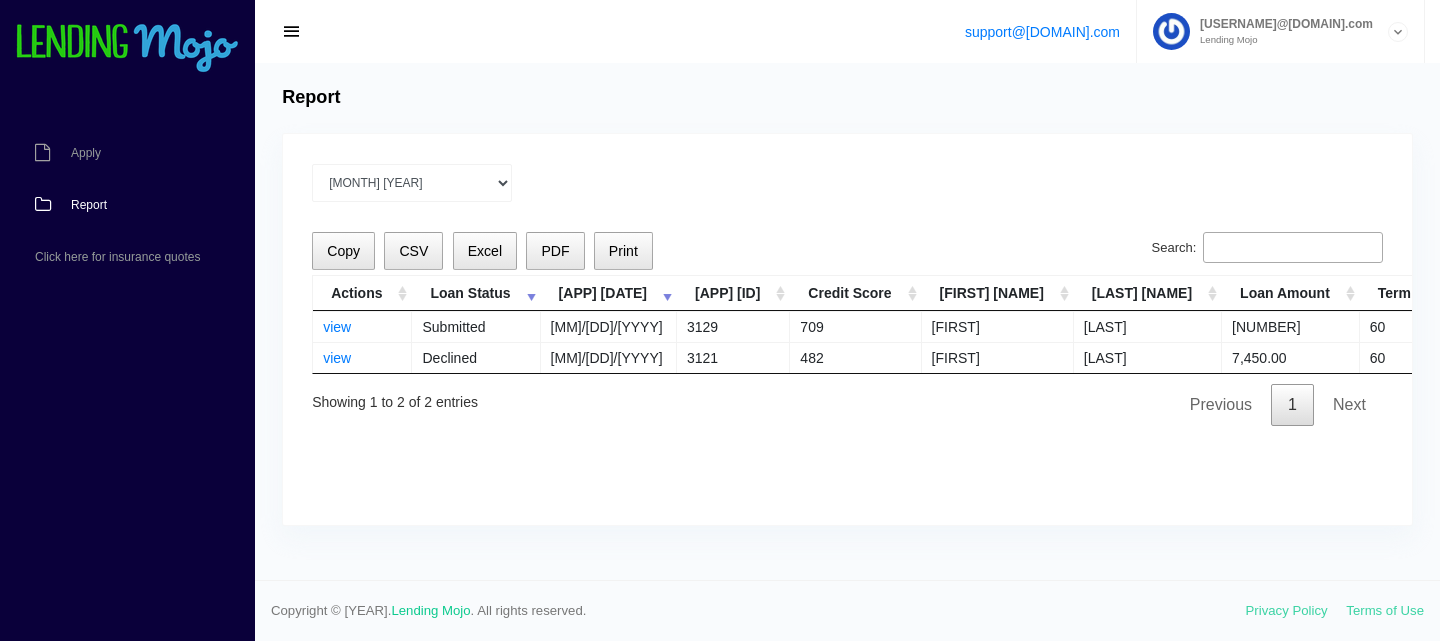 click on "Report" at bounding box center (89, 205) 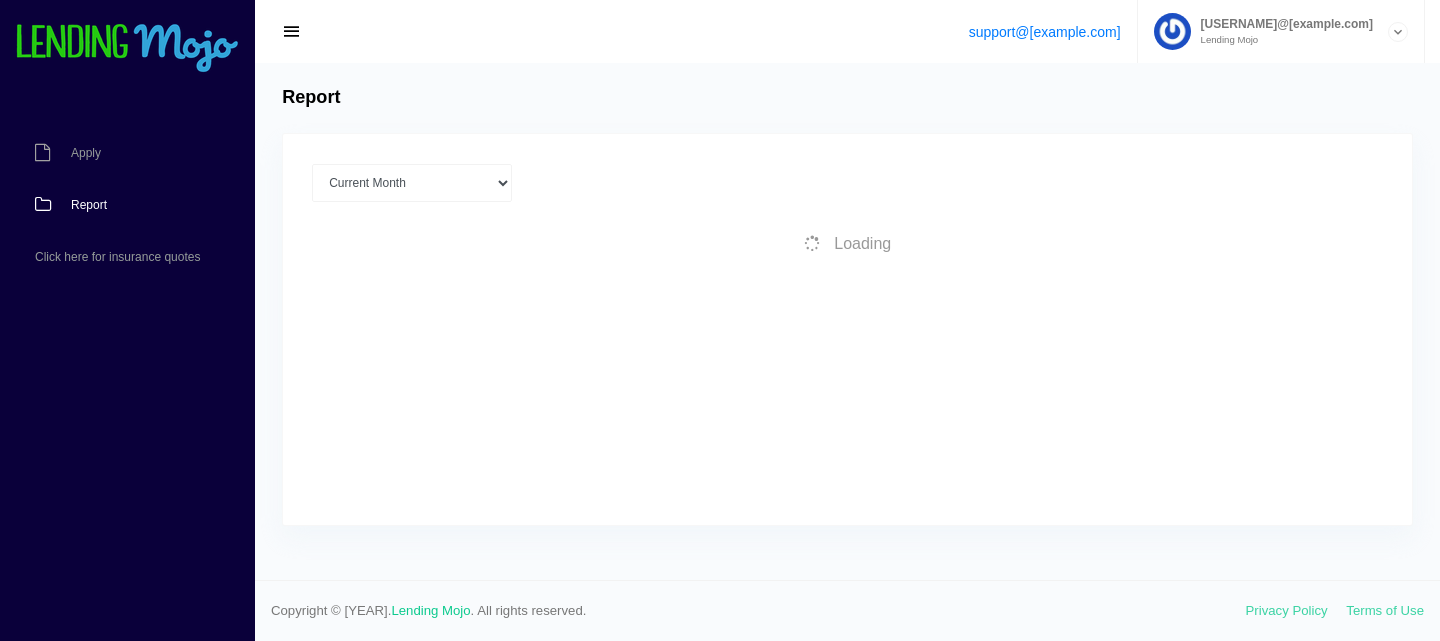 scroll, scrollTop: 0, scrollLeft: 0, axis: both 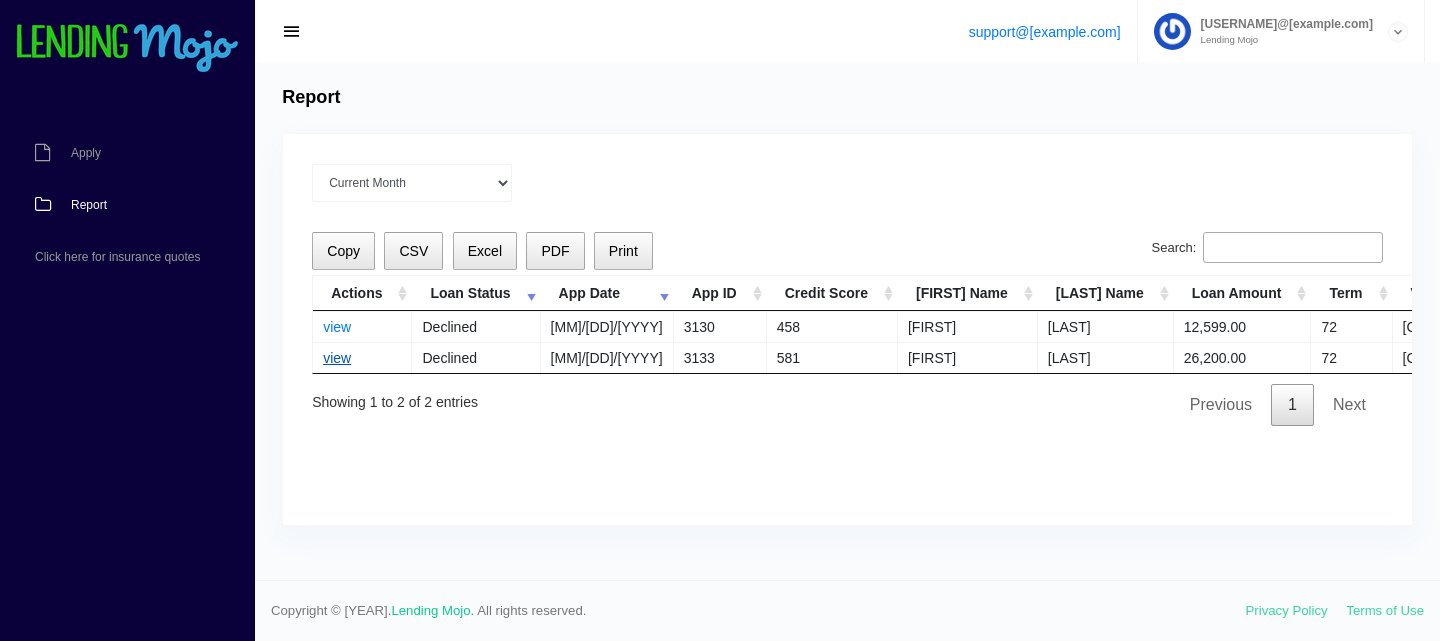 click on "view" at bounding box center (337, 358) 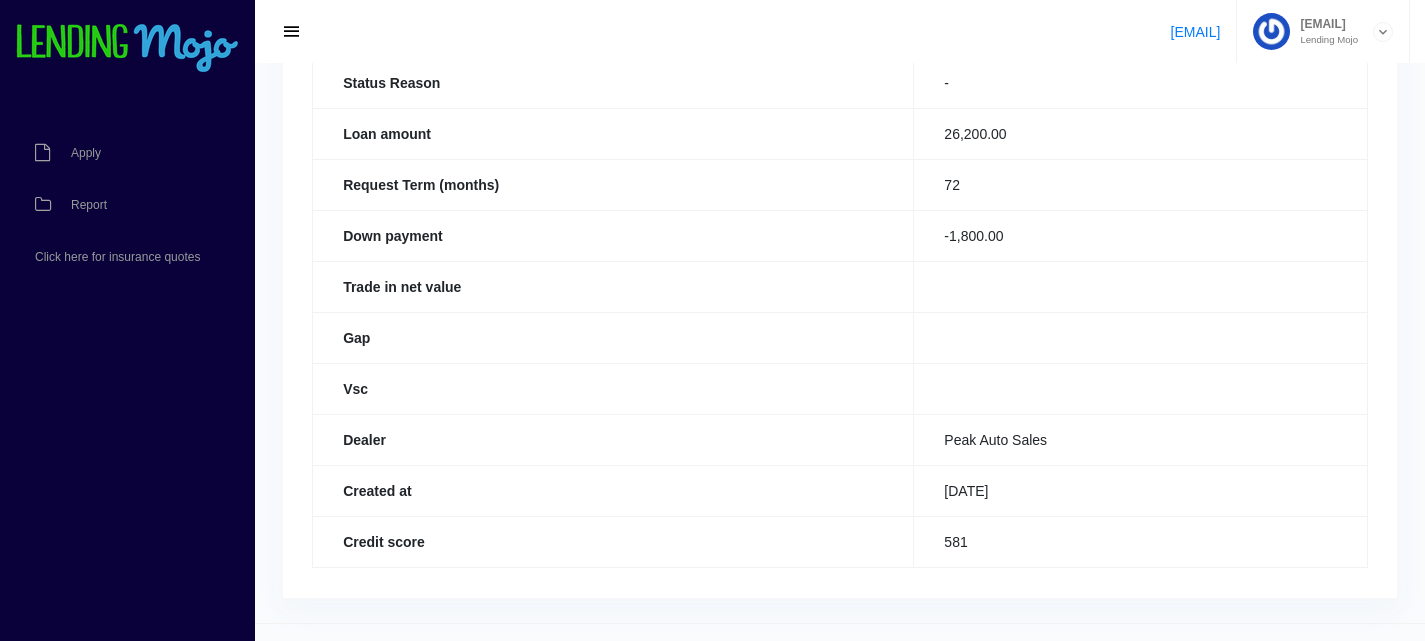 scroll, scrollTop: 272, scrollLeft: 0, axis: vertical 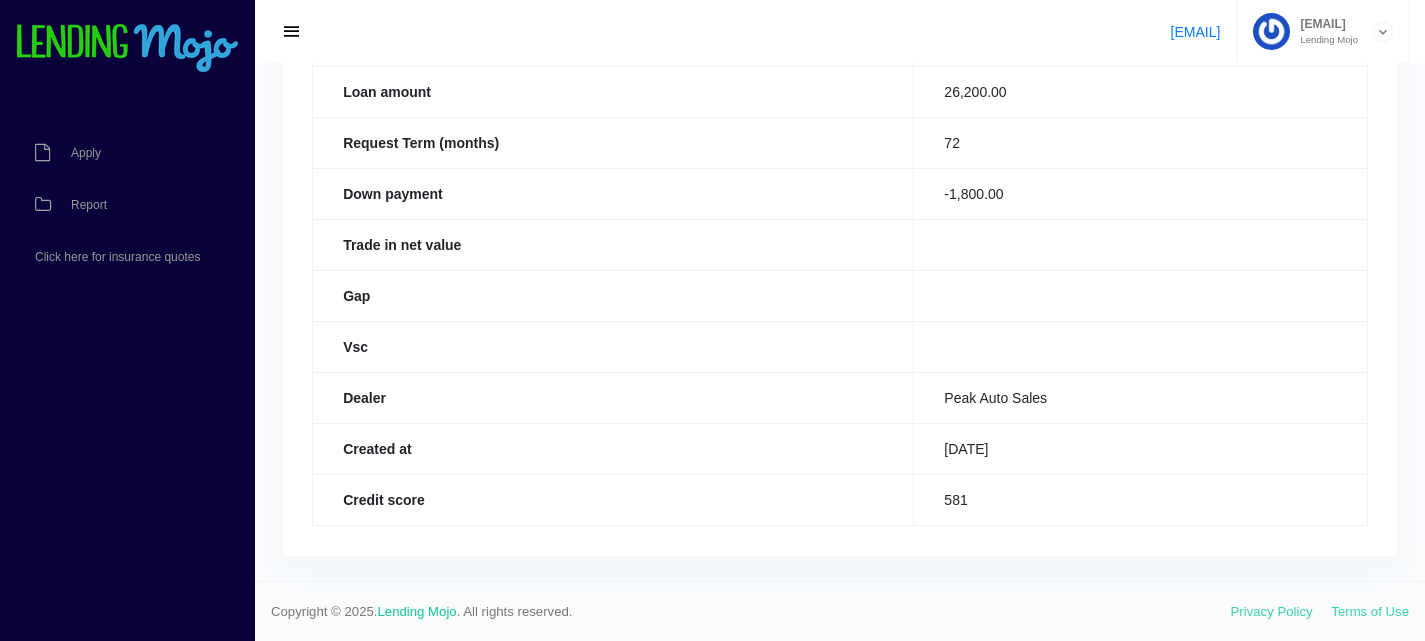 click on "581" at bounding box center [1141, 499] 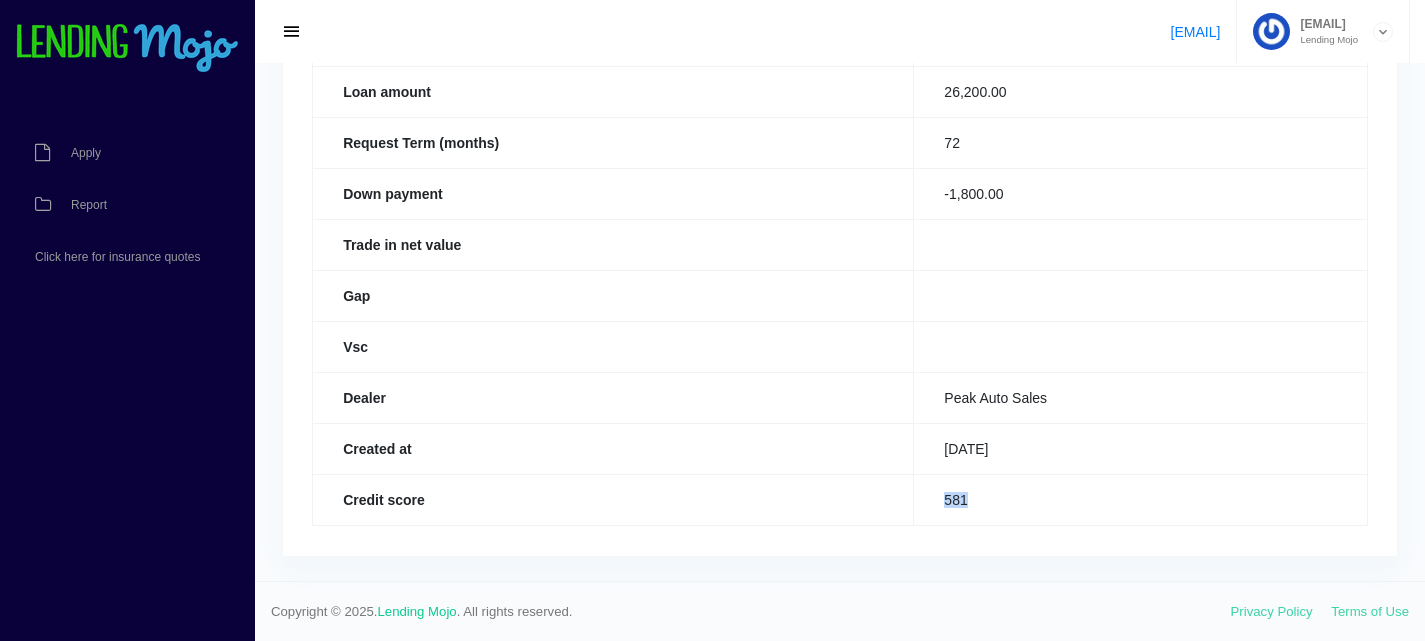 click on "581" at bounding box center [1141, 499] 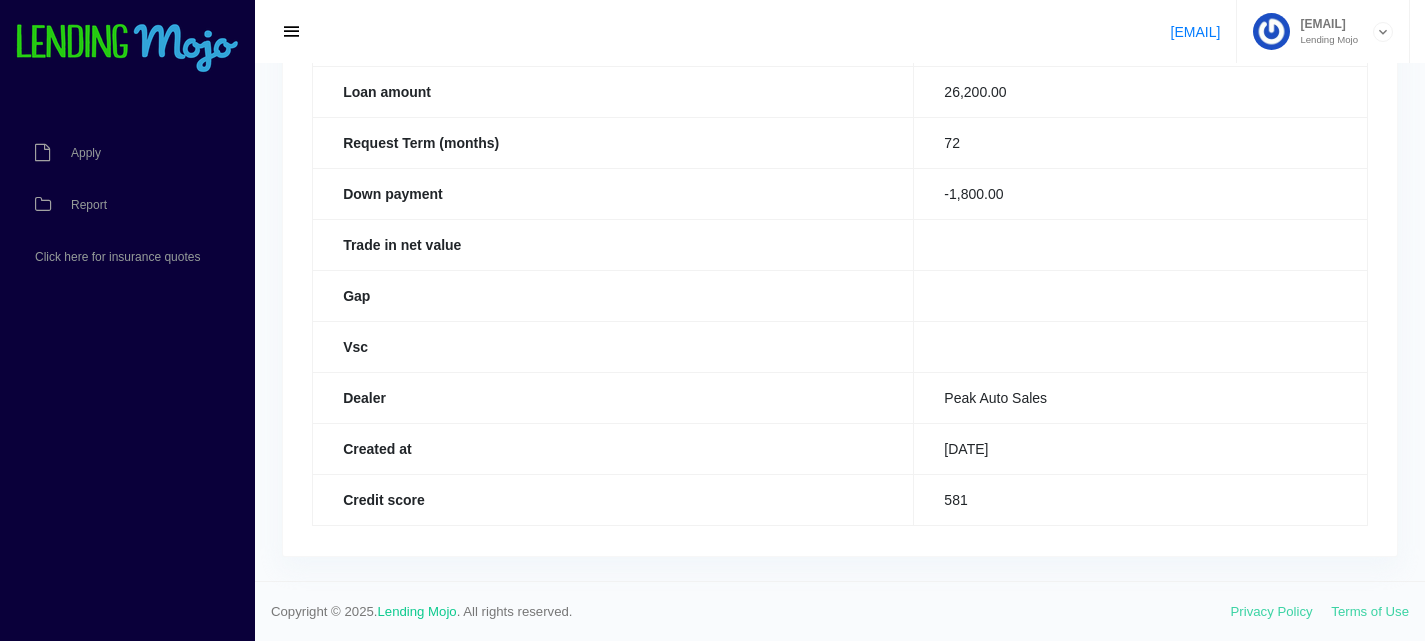 scroll, scrollTop: 0, scrollLeft: 0, axis: both 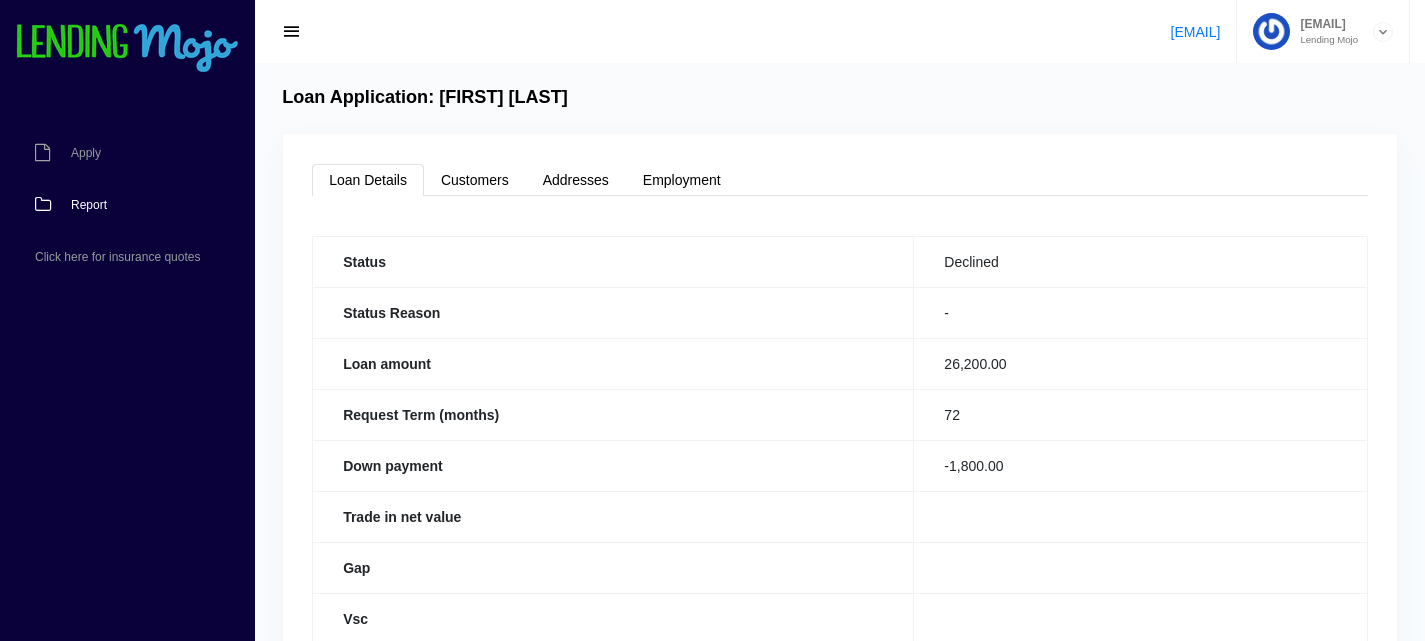 click on "Report" at bounding box center (117, 205) 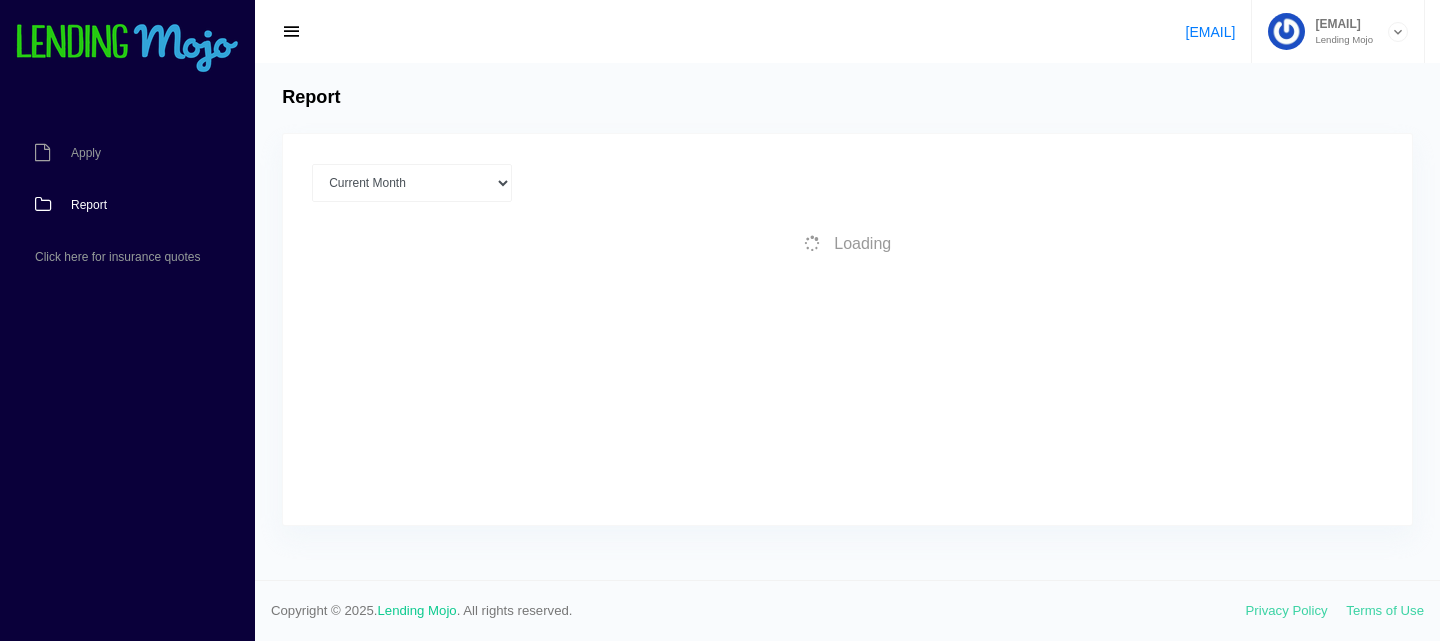 scroll, scrollTop: 0, scrollLeft: 0, axis: both 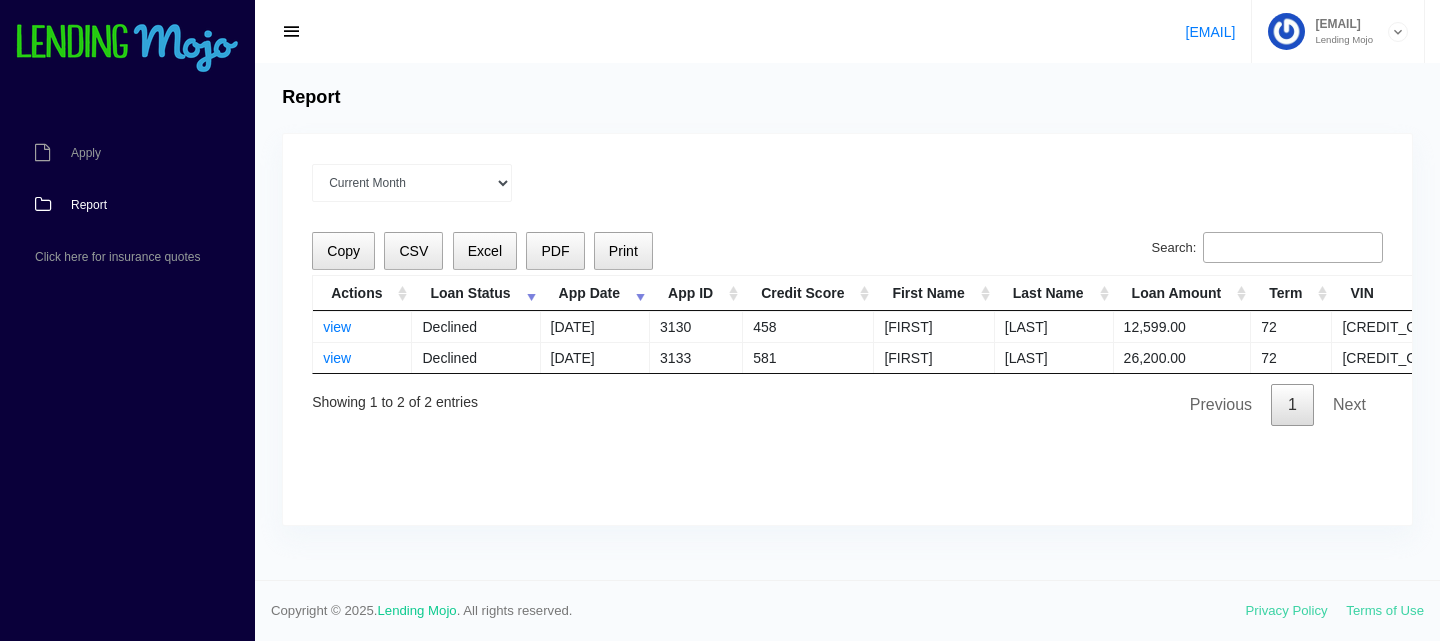 drag, startPoint x: 502, startPoint y: 209, endPoint x: 622, endPoint y: 277, distance: 137.92752 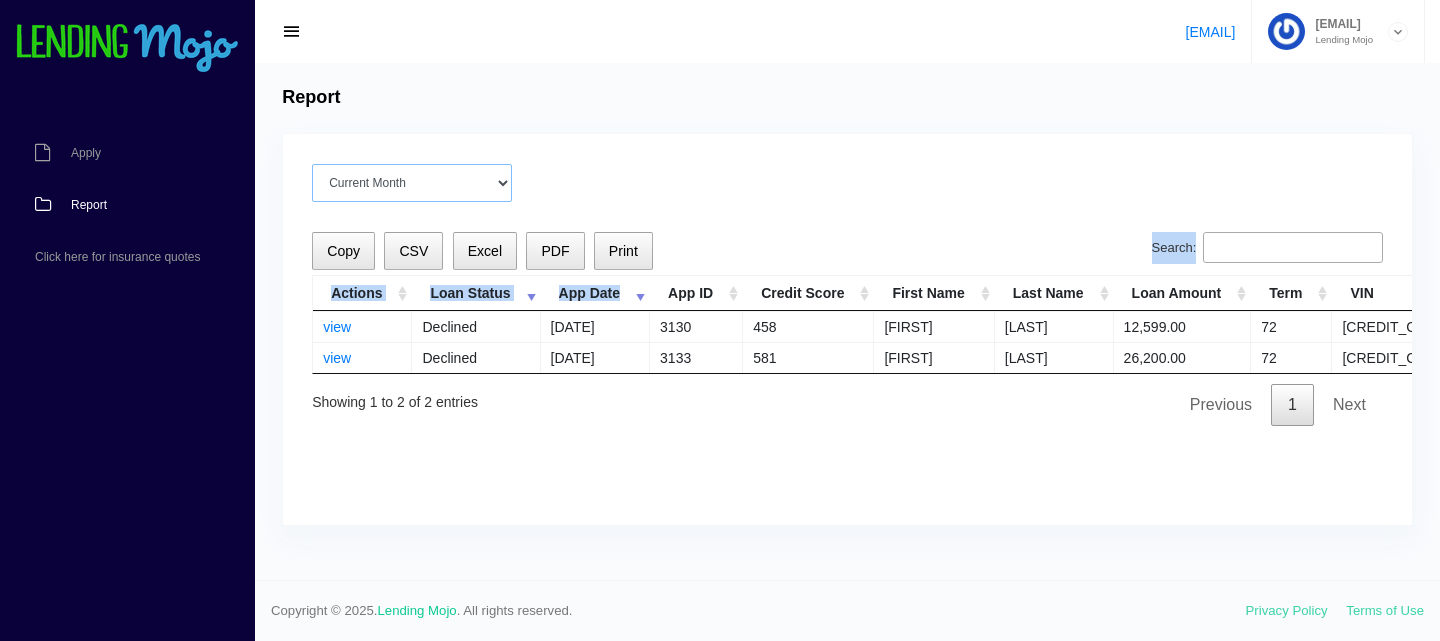 click on "Current Month
Jul 2025
Jun 2025
May 2025
Apr 2025
Mar 2025
All time" at bounding box center [412, 183] 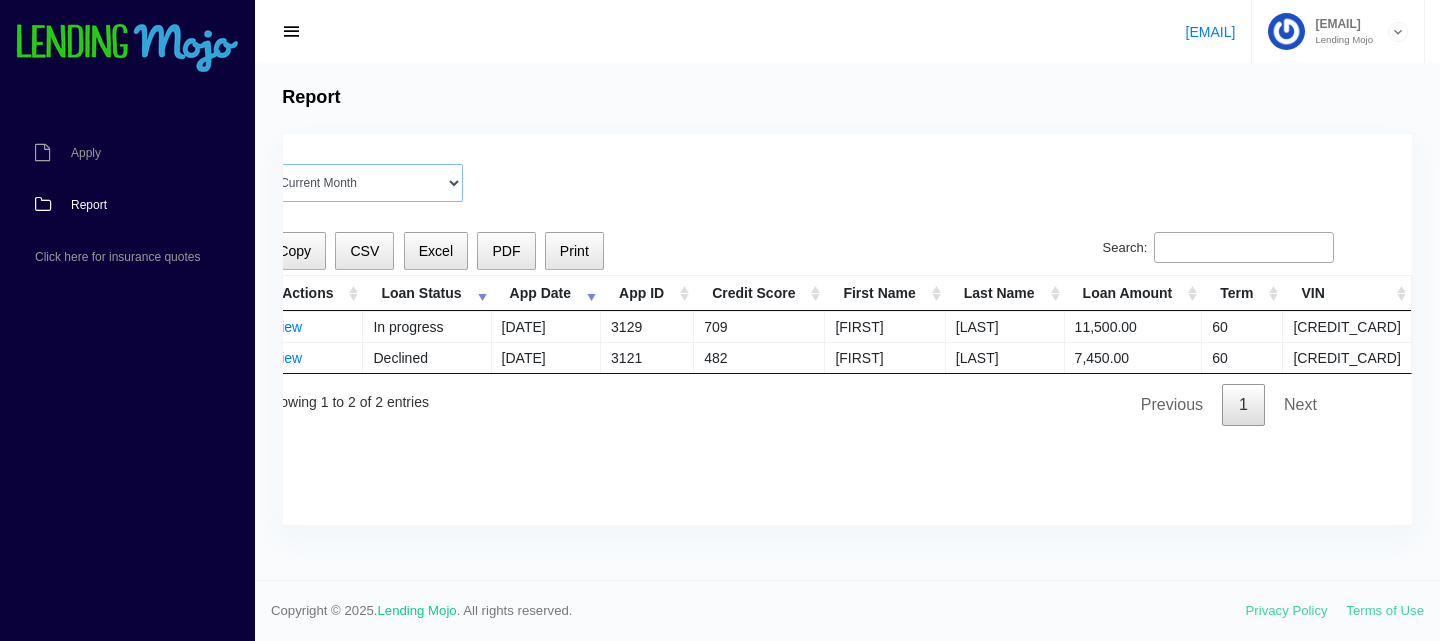 scroll, scrollTop: 0, scrollLeft: 0, axis: both 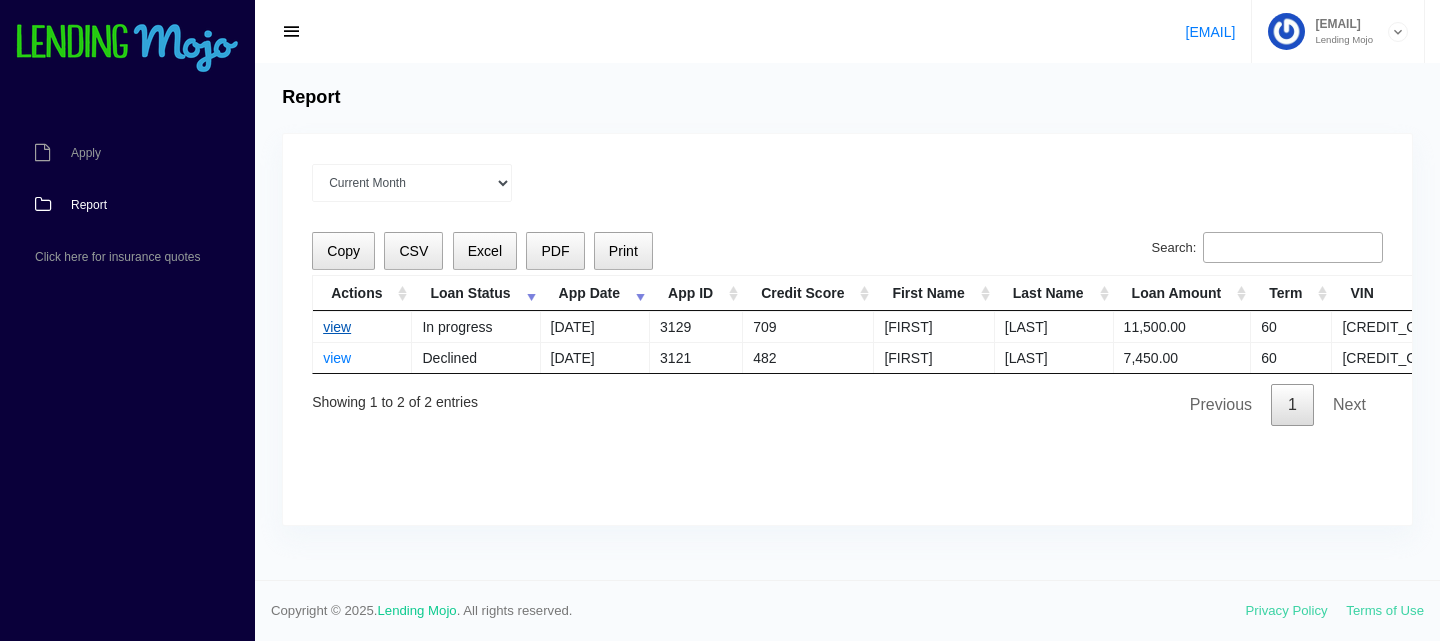 click on "view" at bounding box center [337, 327] 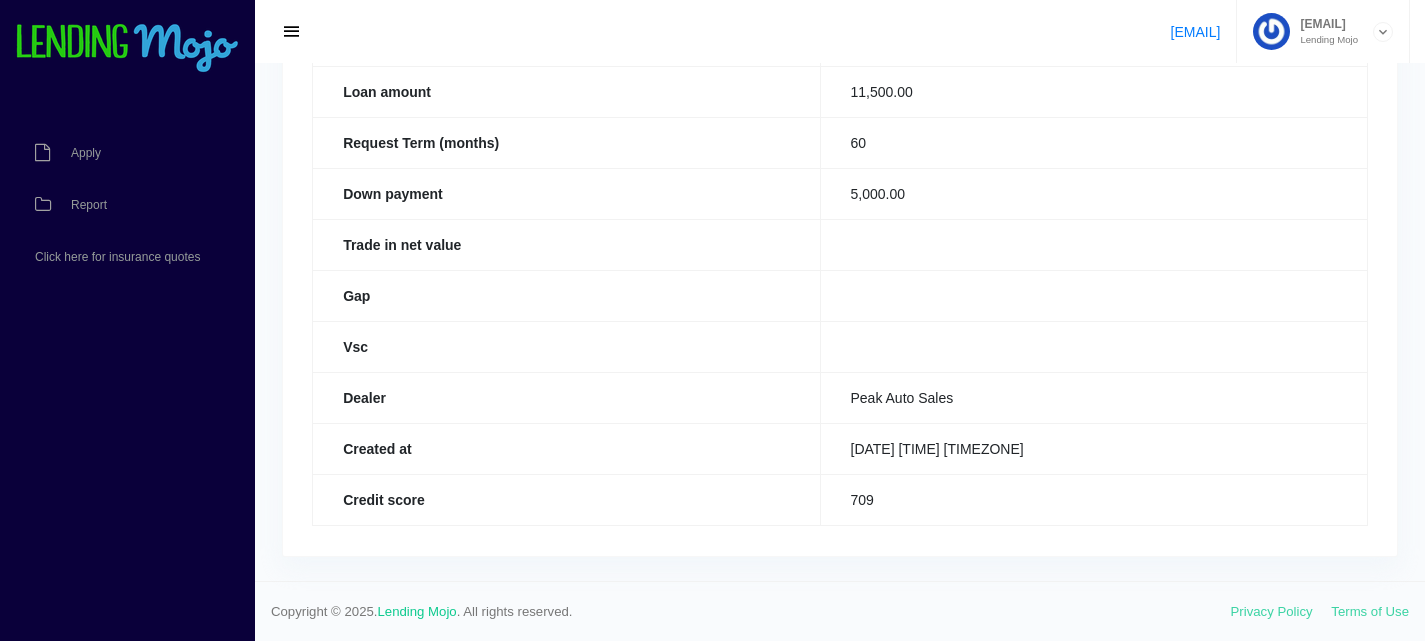 scroll, scrollTop: 0, scrollLeft: 0, axis: both 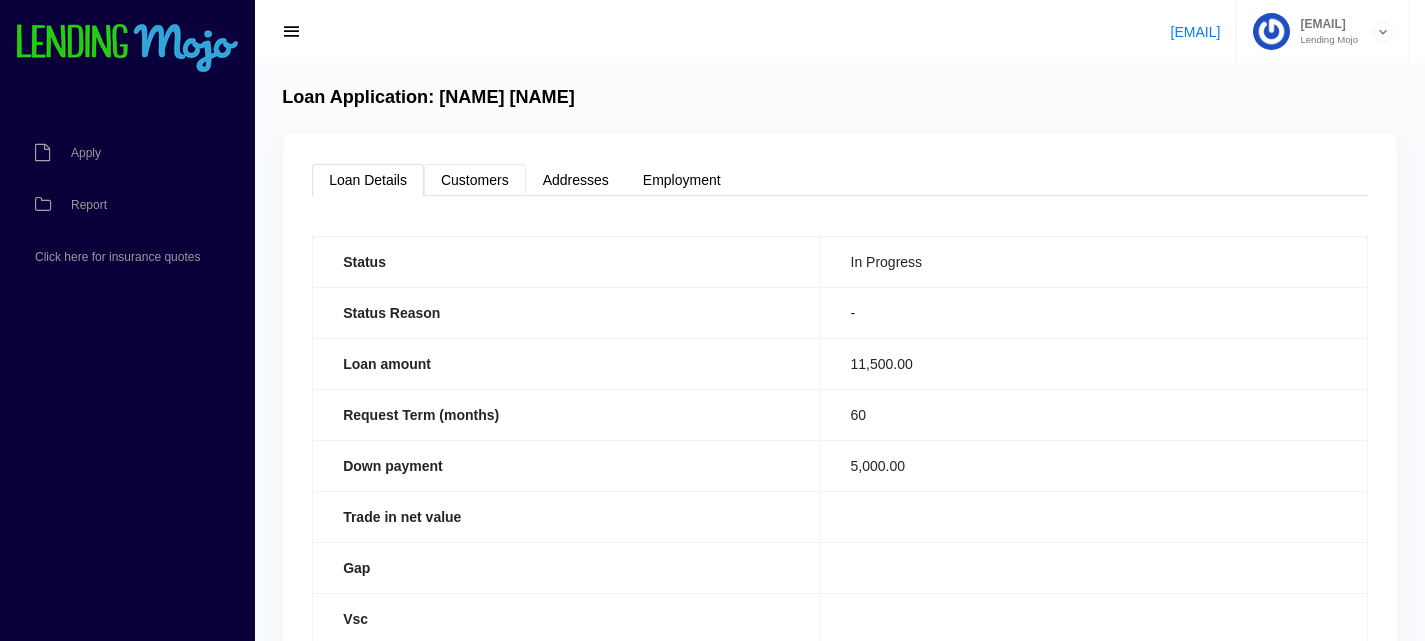 click on "Customers" at bounding box center (475, 180) 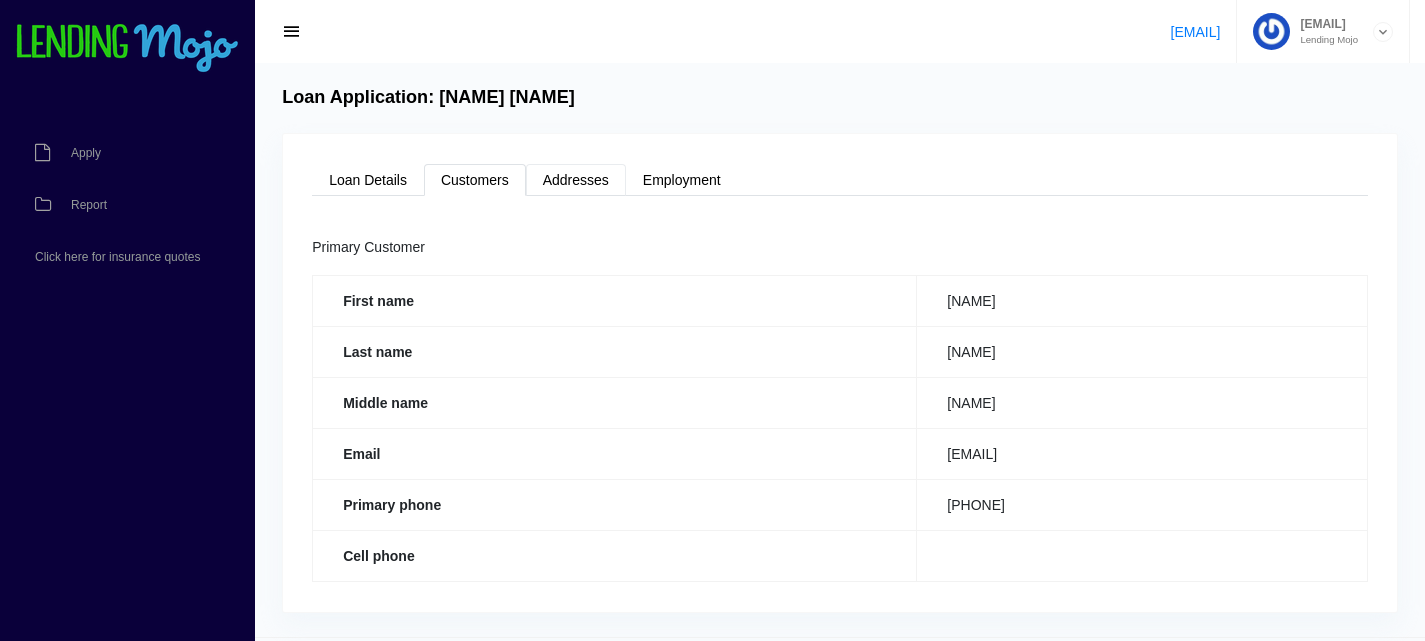 click on "Addresses" at bounding box center (576, 180) 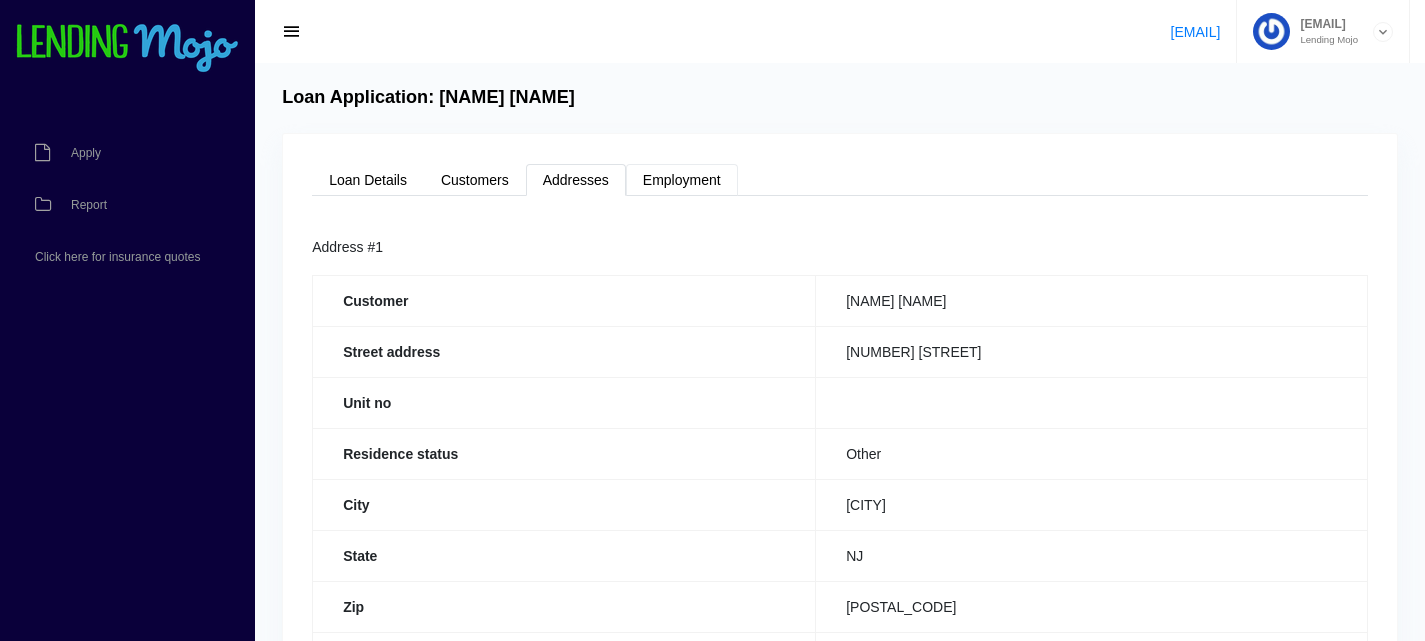 click on "Employment" at bounding box center [682, 180] 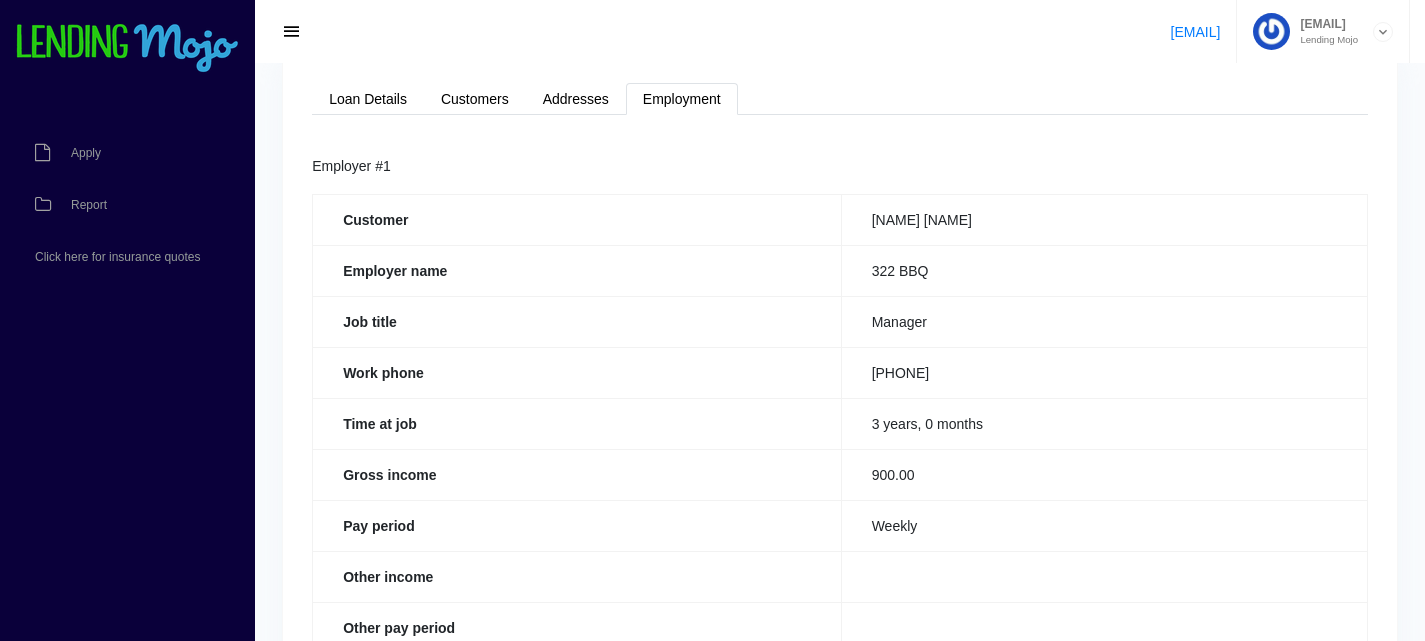 scroll, scrollTop: 0, scrollLeft: 0, axis: both 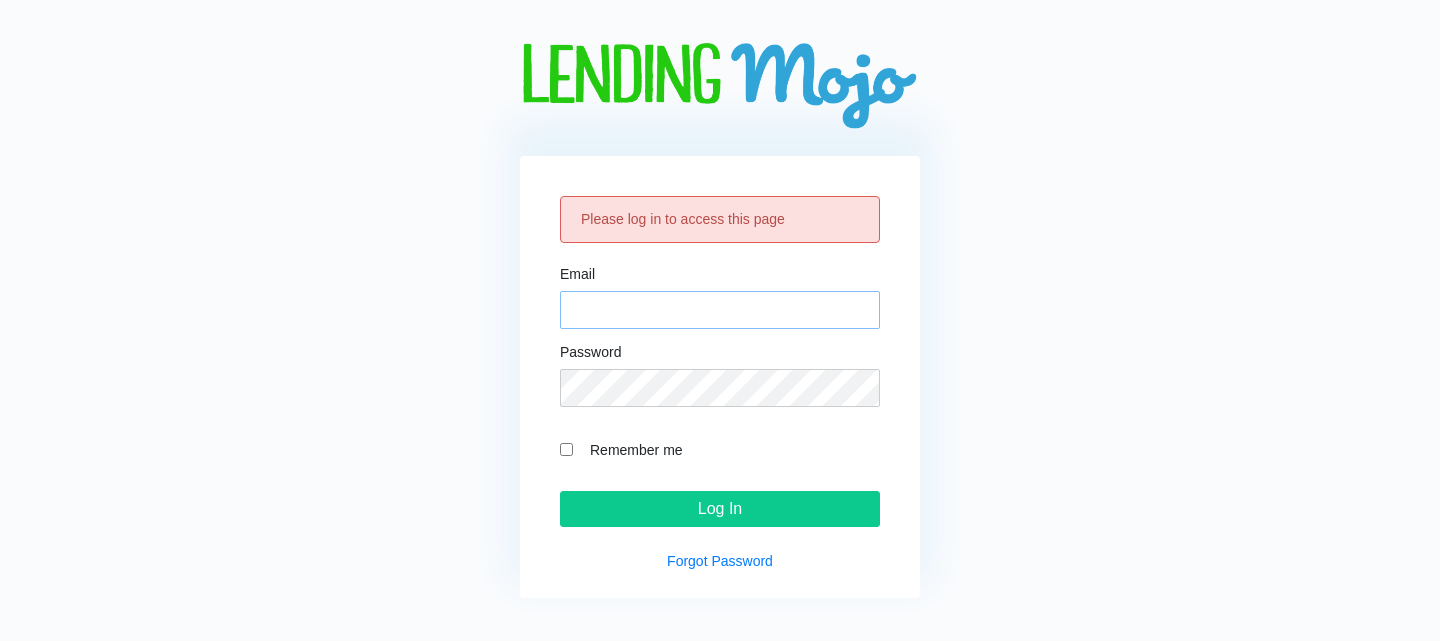 click on "Email" at bounding box center [720, 310] 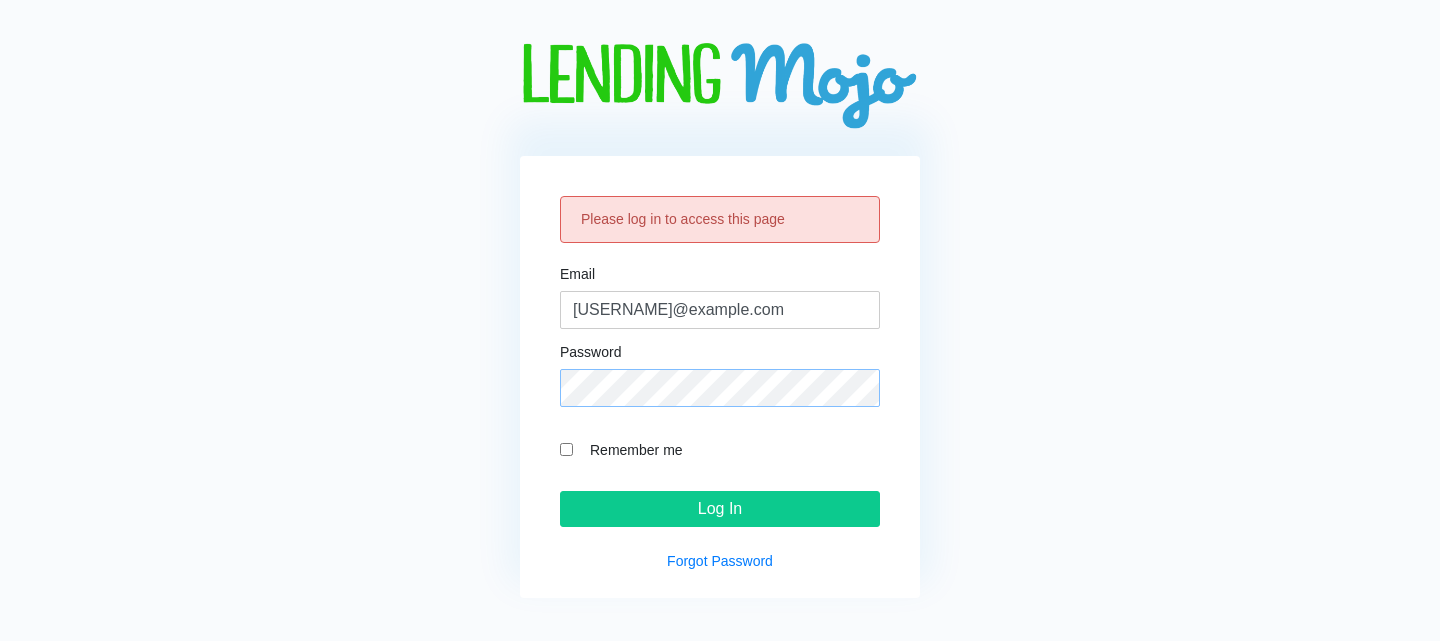 click on "Log In" at bounding box center (720, 509) 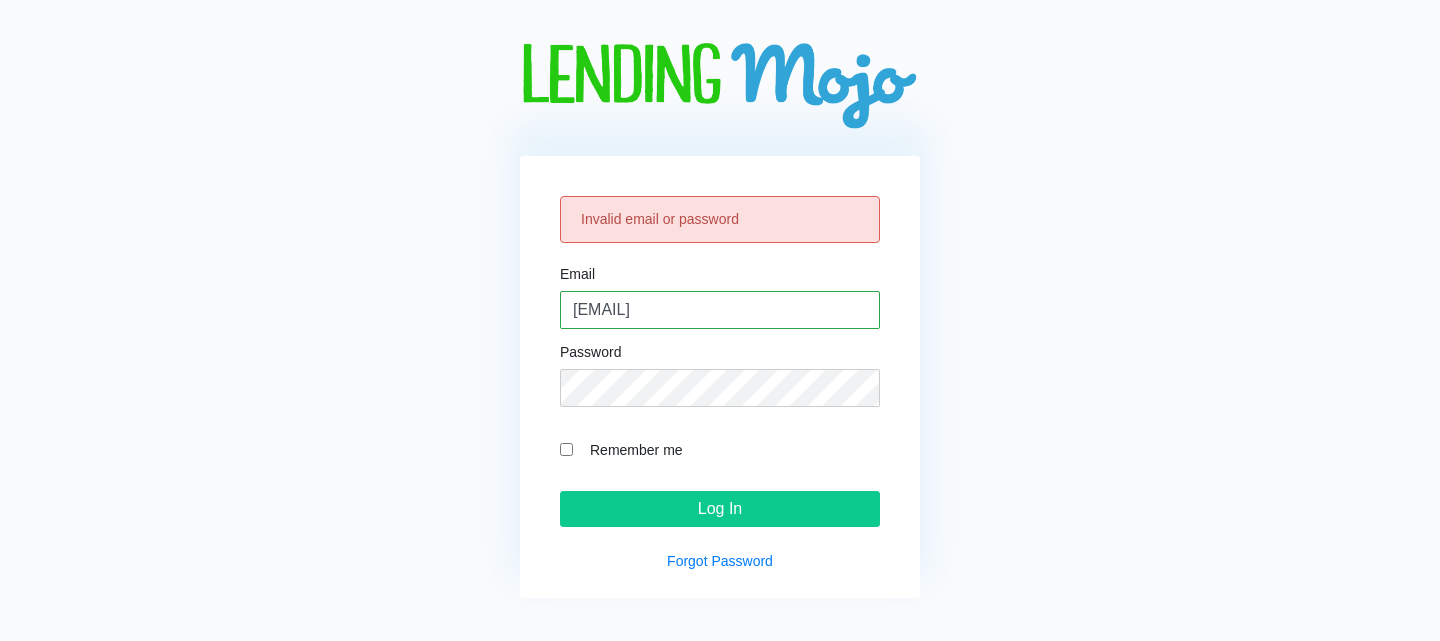 scroll, scrollTop: 0, scrollLeft: 0, axis: both 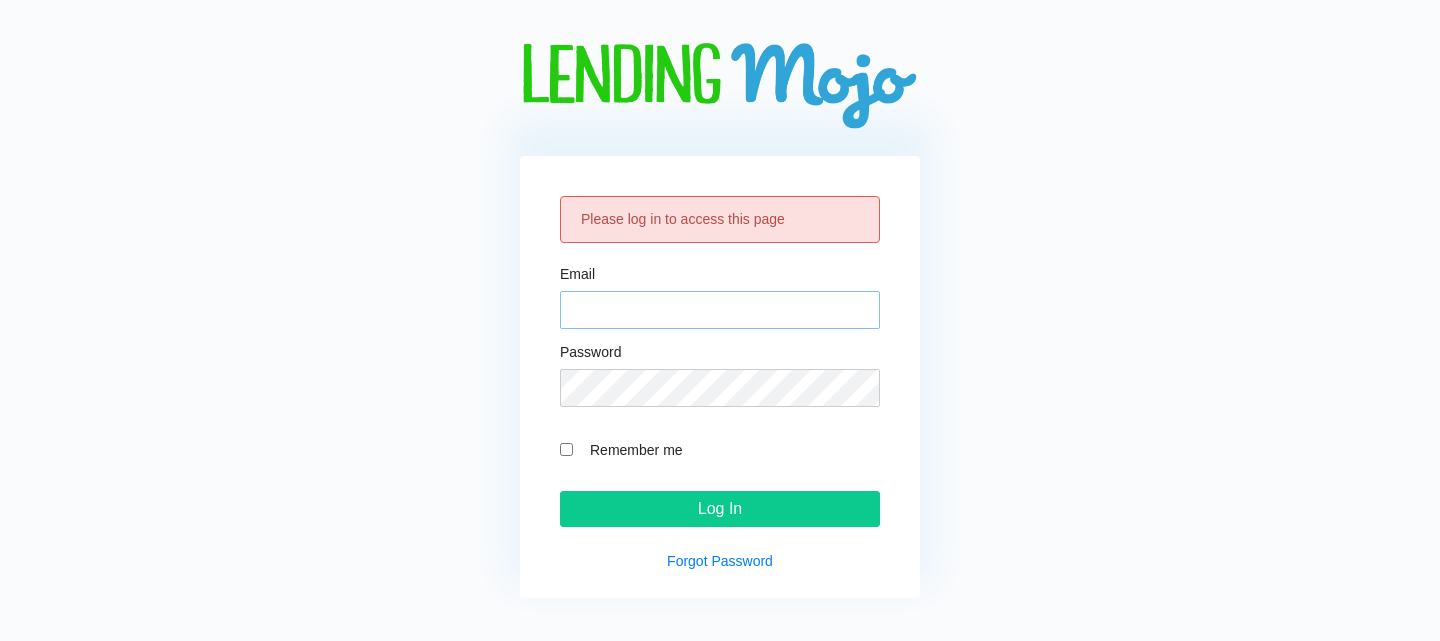 click on "Email" at bounding box center (720, 310) 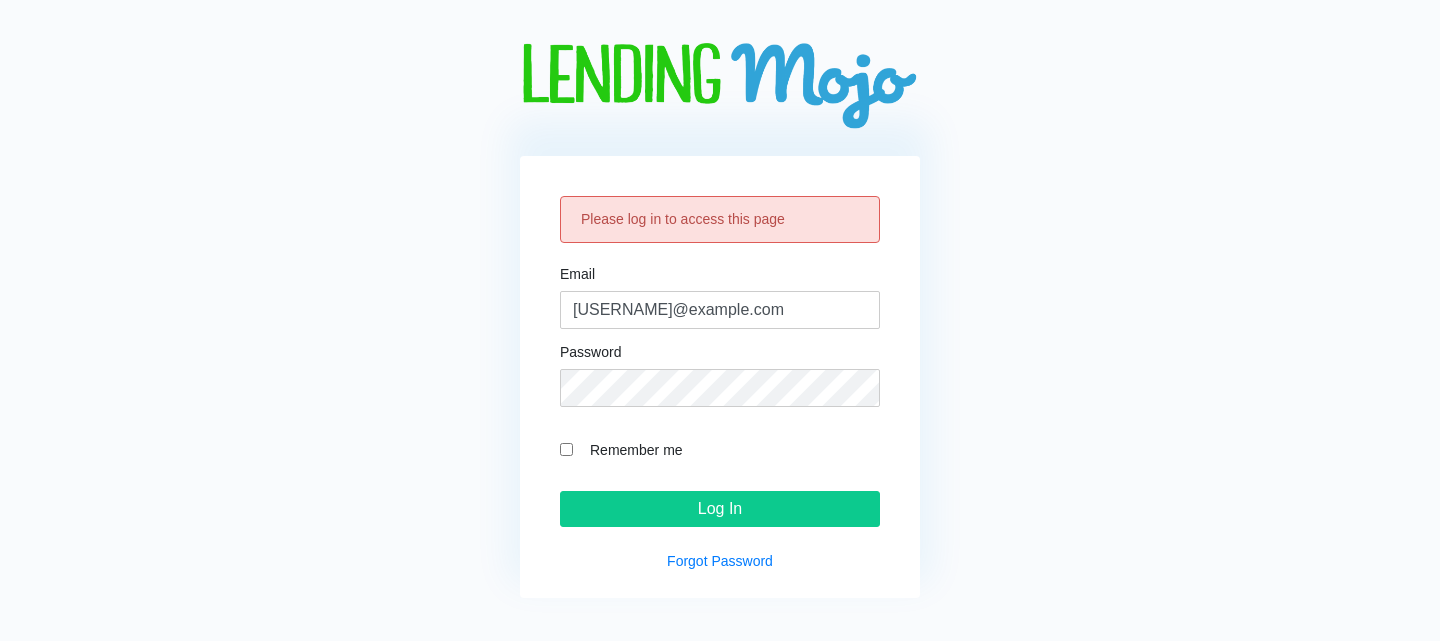 click on "Remember me" at bounding box center [730, 449] 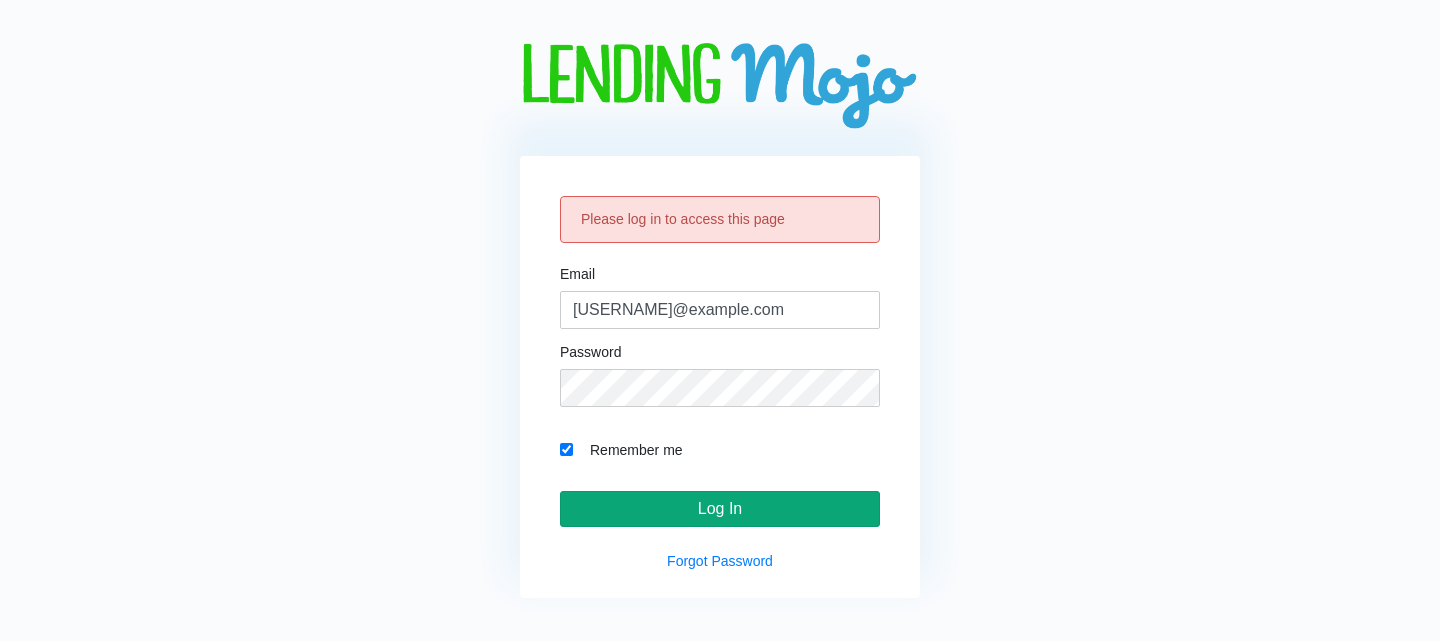 click on "Log In" at bounding box center (720, 509) 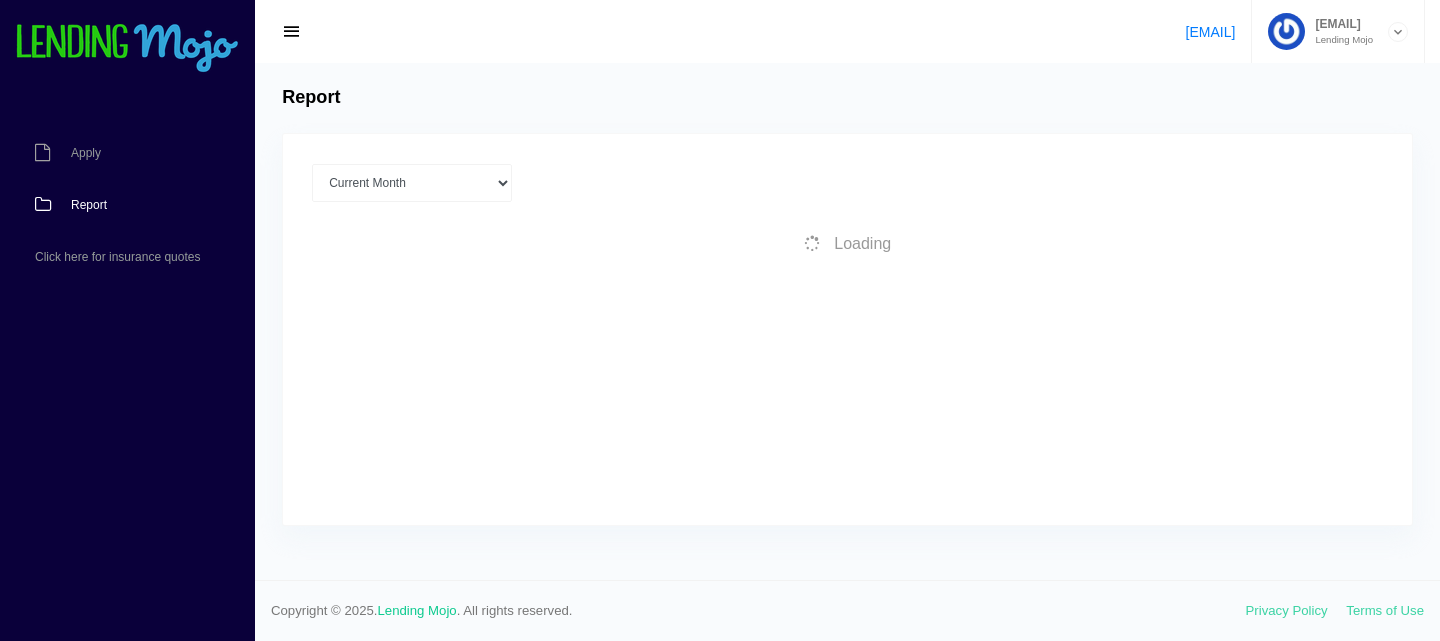 scroll, scrollTop: 0, scrollLeft: 0, axis: both 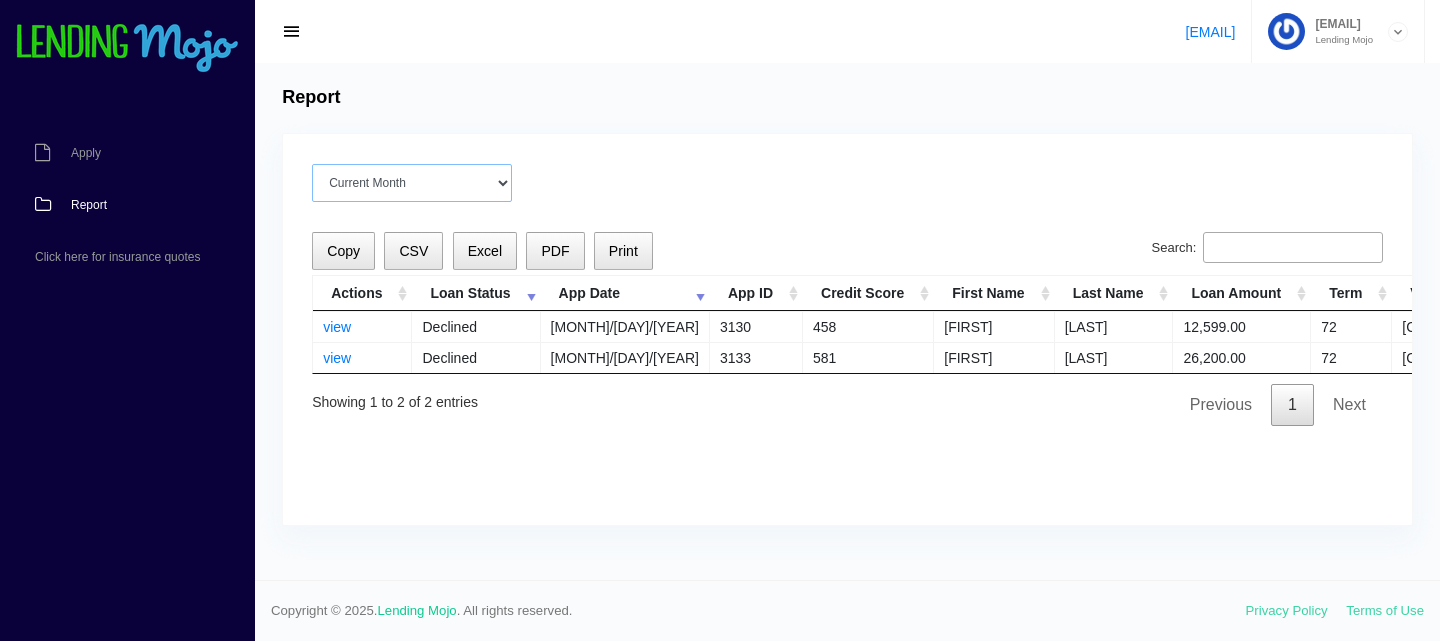 click on "Current Month
[MONTH] [YEAR]
[MONTH] [YEAR]
[MONTH] [YEAR]
[MONTH] [YEAR]
[MONTH] [YEAR]
All time" at bounding box center [412, 183] 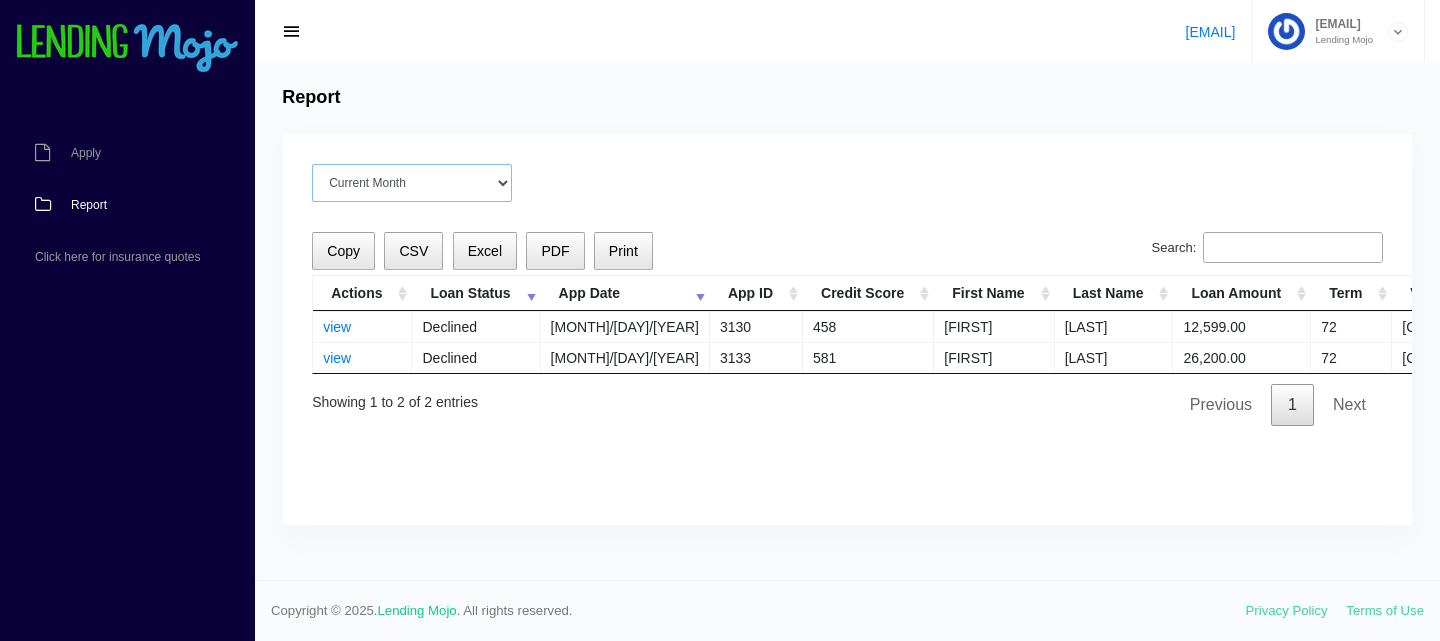 click on "Current Month
[MONTH] [YEAR]
[MONTH] [YEAR]
[MONTH] [YEAR]
[MONTH] [YEAR]
[MONTH] [YEAR]
All time" at bounding box center [412, 183] 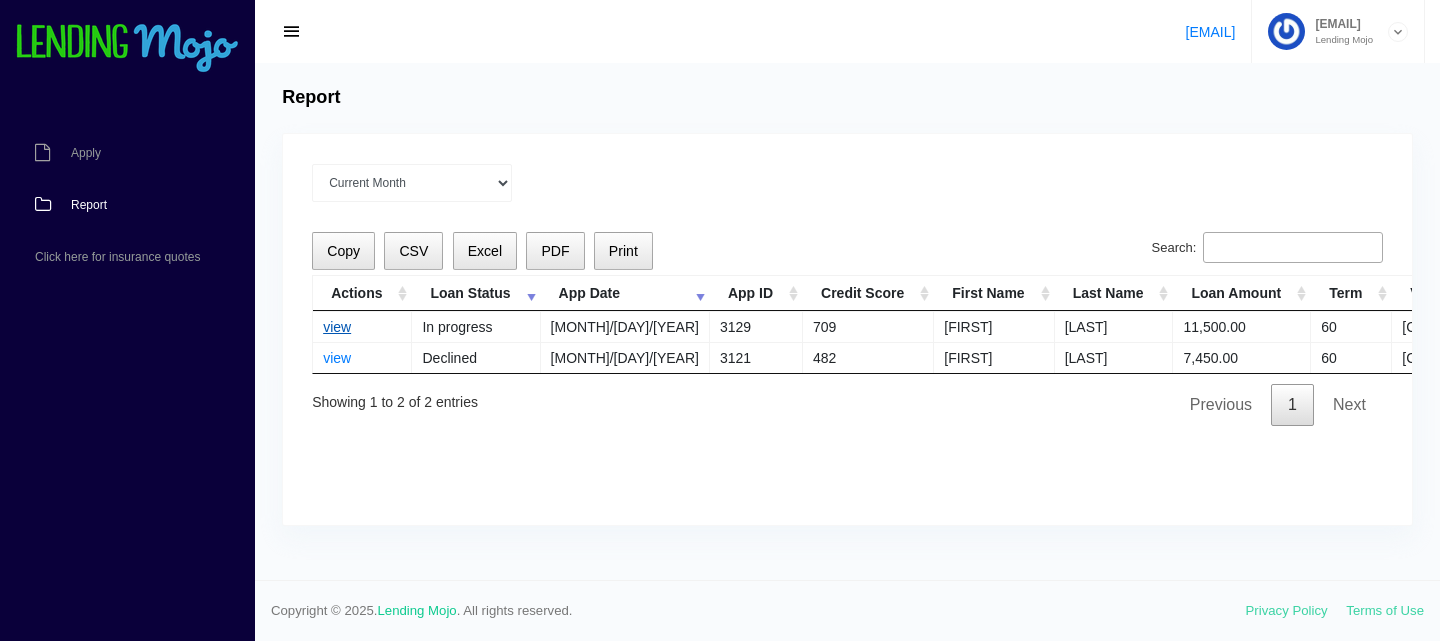 click on "view" at bounding box center (337, 327) 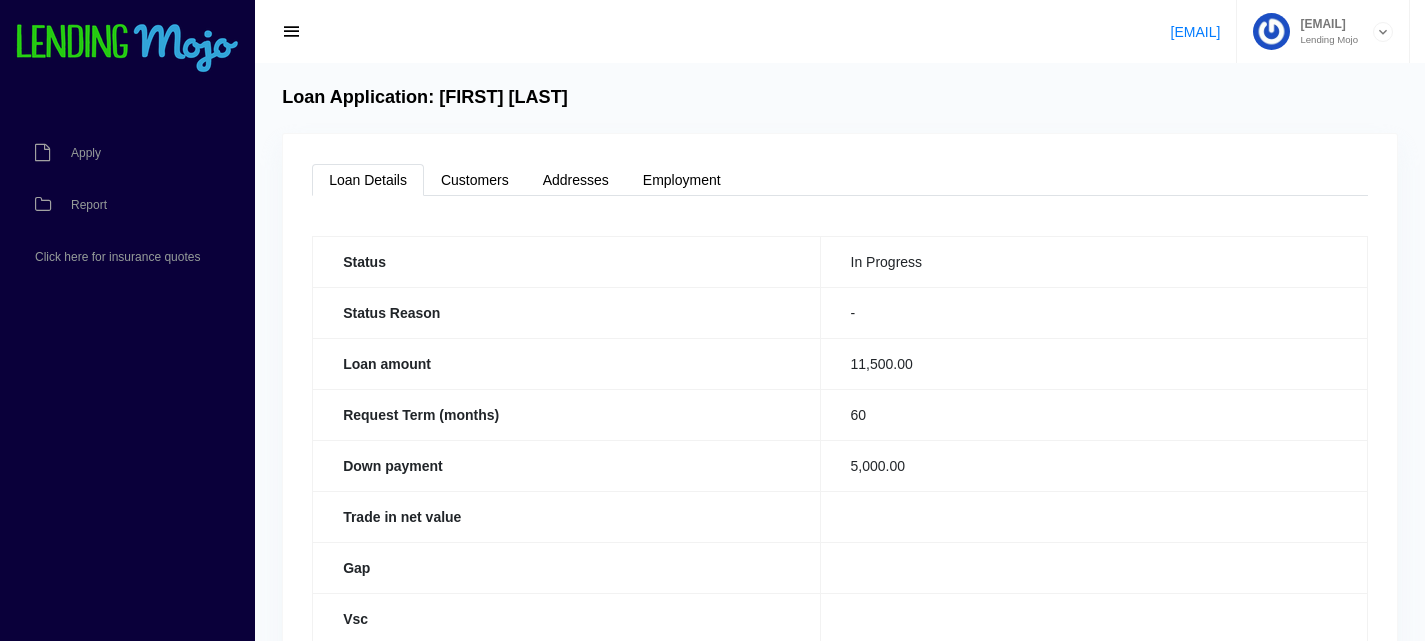scroll, scrollTop: 0, scrollLeft: 0, axis: both 